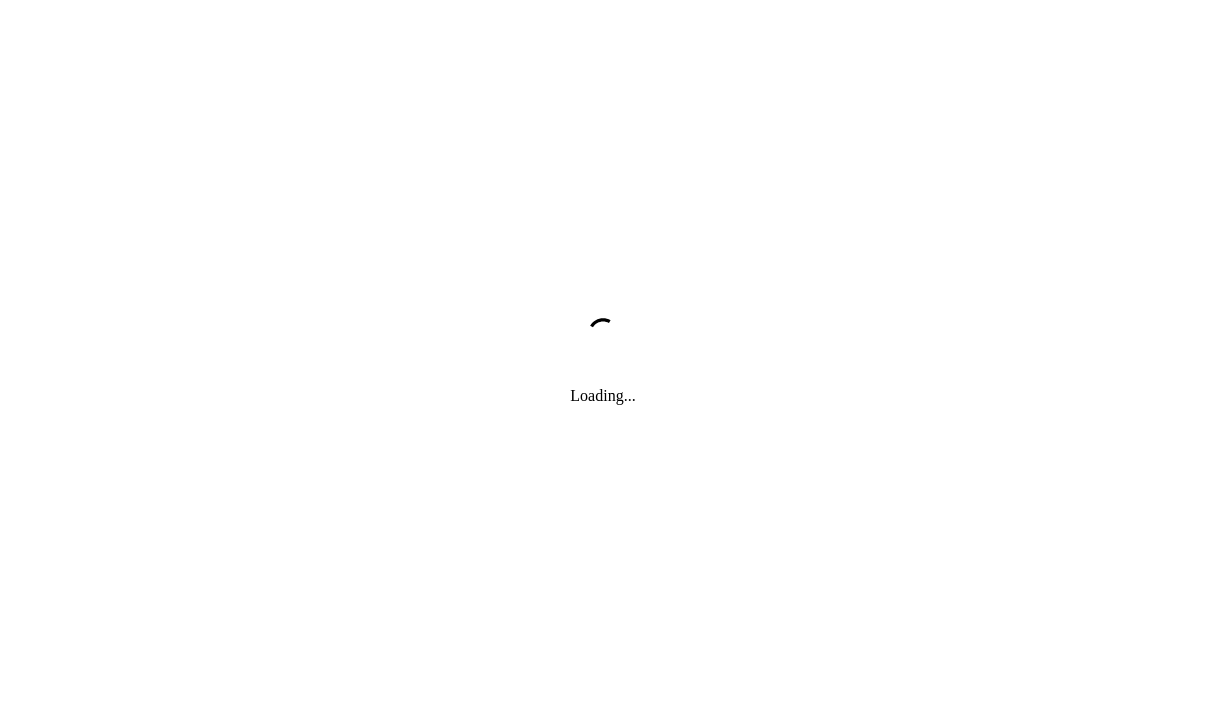 scroll, scrollTop: 0, scrollLeft: 0, axis: both 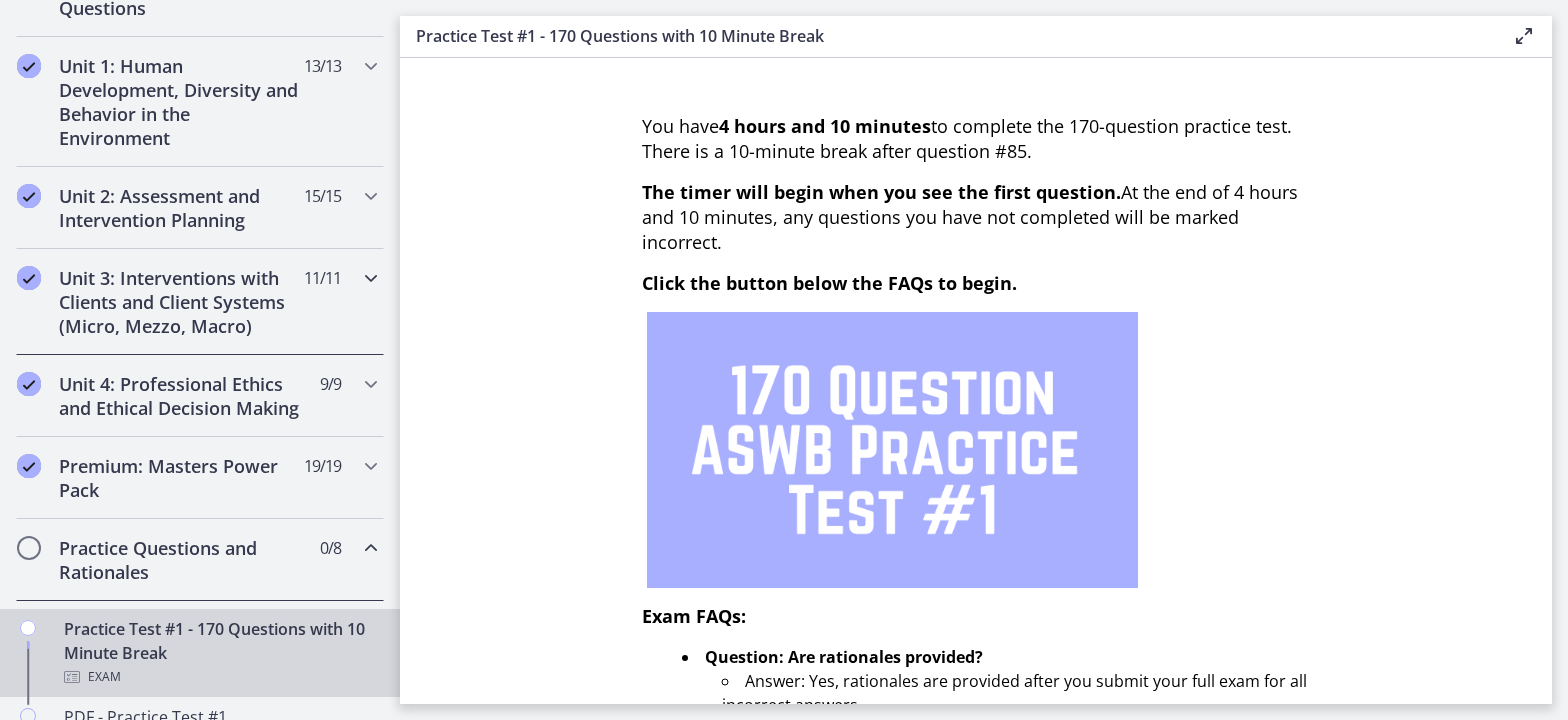 click at bounding box center (371, 278) 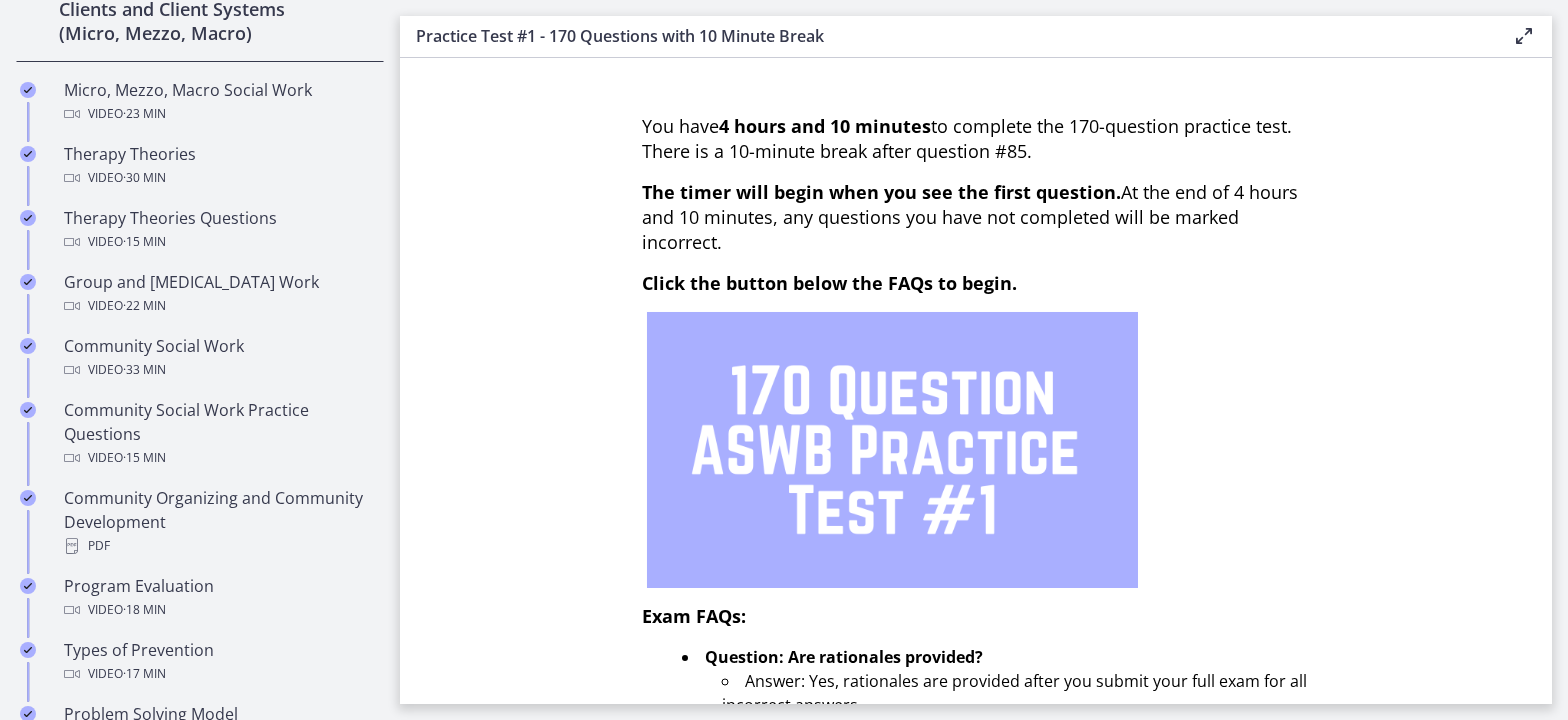 scroll, scrollTop: 840, scrollLeft: 0, axis: vertical 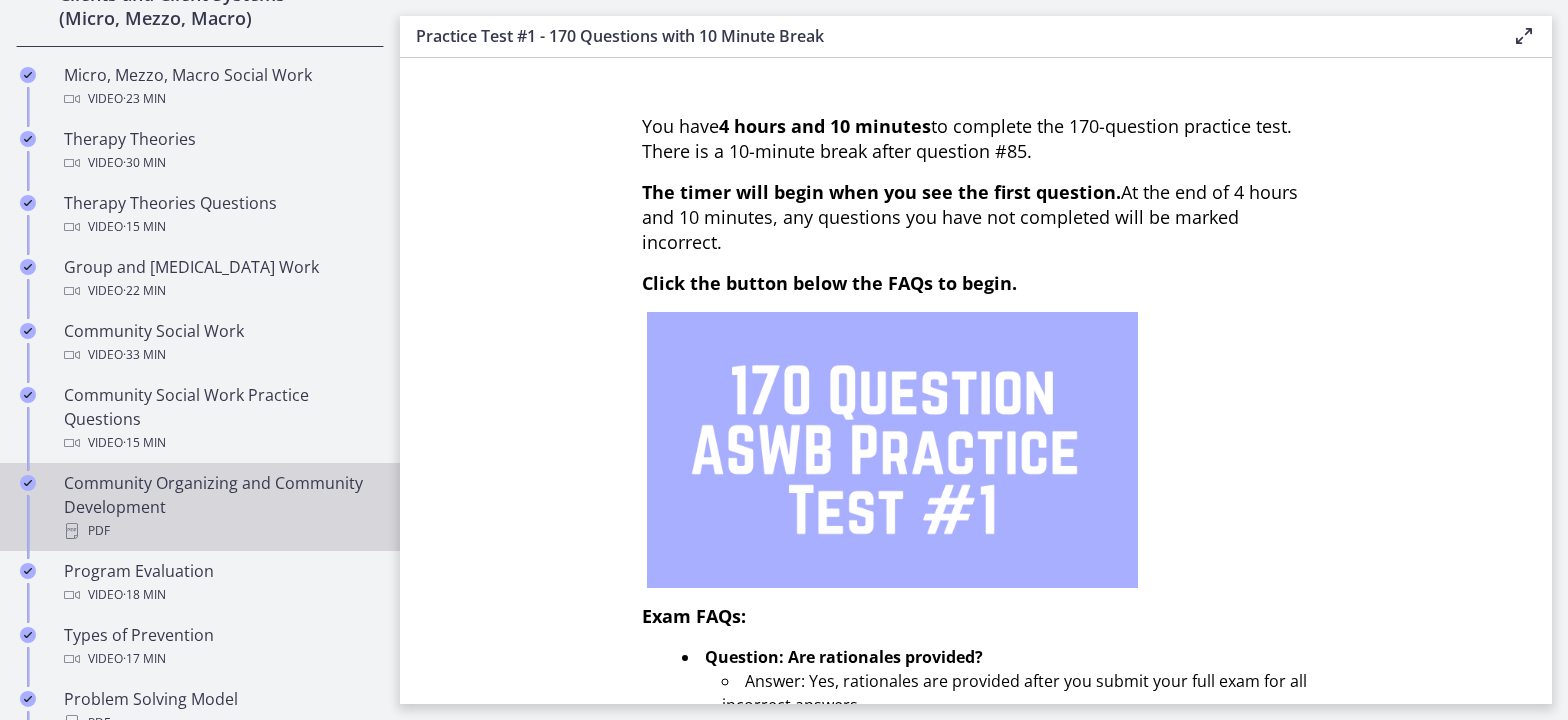 click on "Community Organizing and Community Development
PDF" at bounding box center [220, 507] 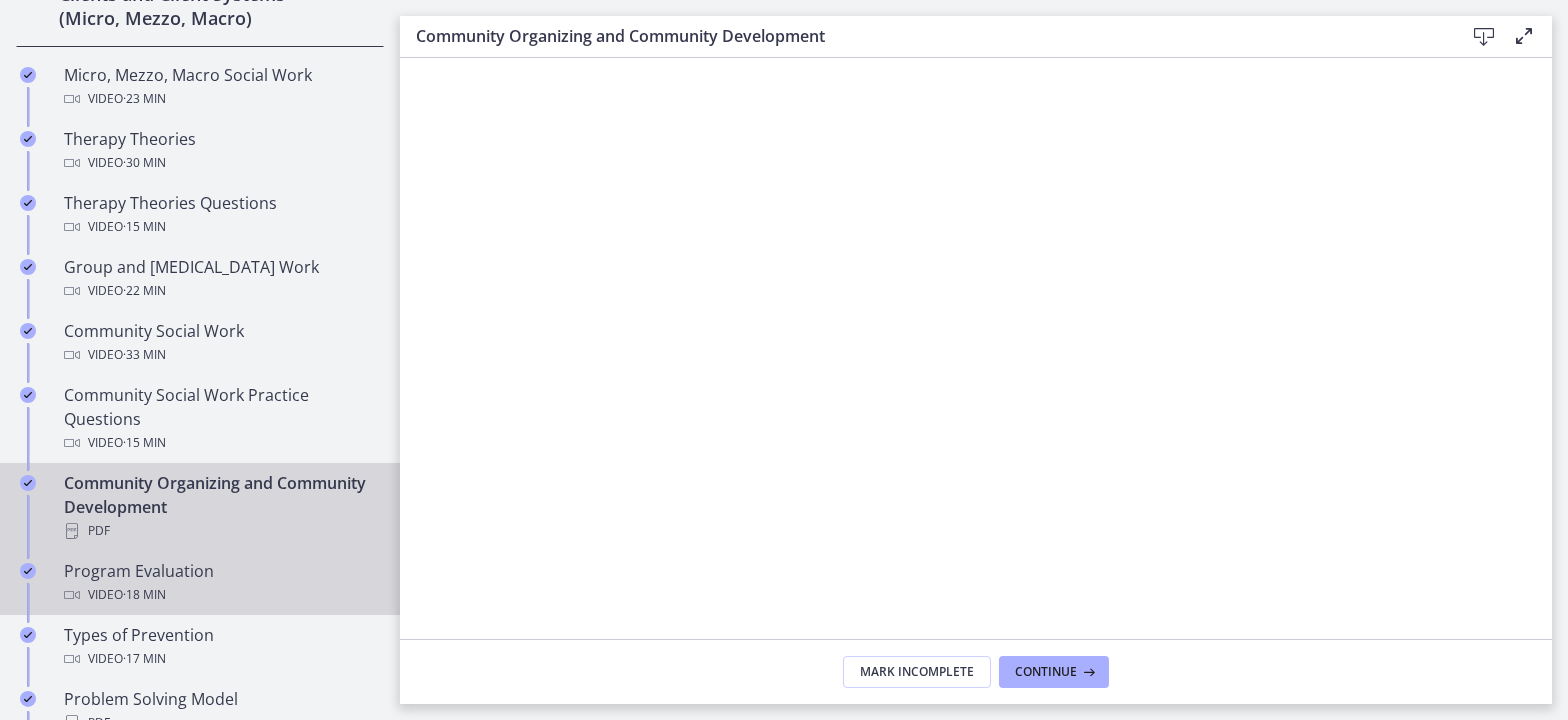 scroll, scrollTop: 140, scrollLeft: 0, axis: vertical 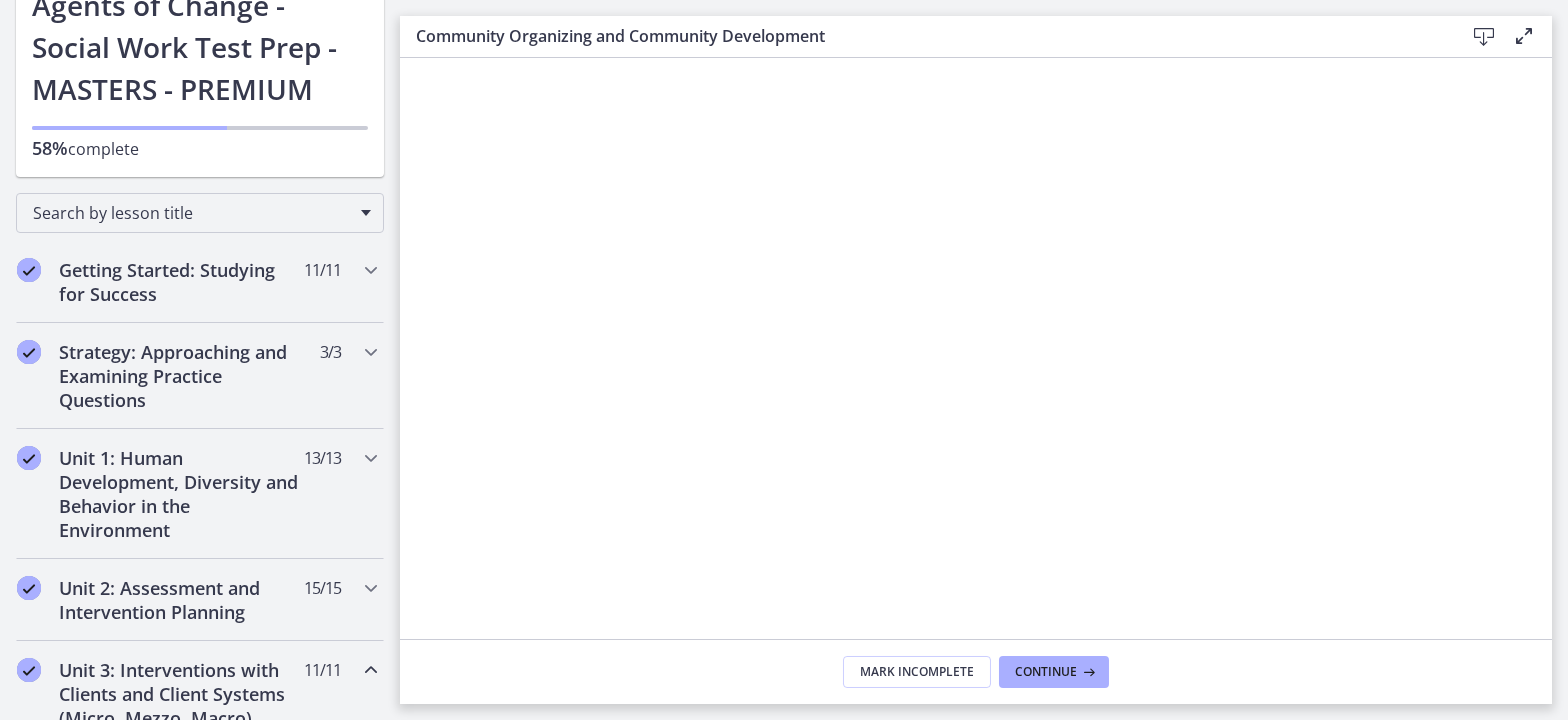 click on "Getting Started: Studying for Success
11  /  11
Completed
Welcome to Agents of Change!
Text
Download the Agents of Change Mobile App!
Text
Test Your Knowledge: 10 FREE Practice Questions with Rationales
Quiz
Back to Basics: Studying for Success
Video
Developing Critical Thinking Skills
Video" at bounding box center [200, 1276] 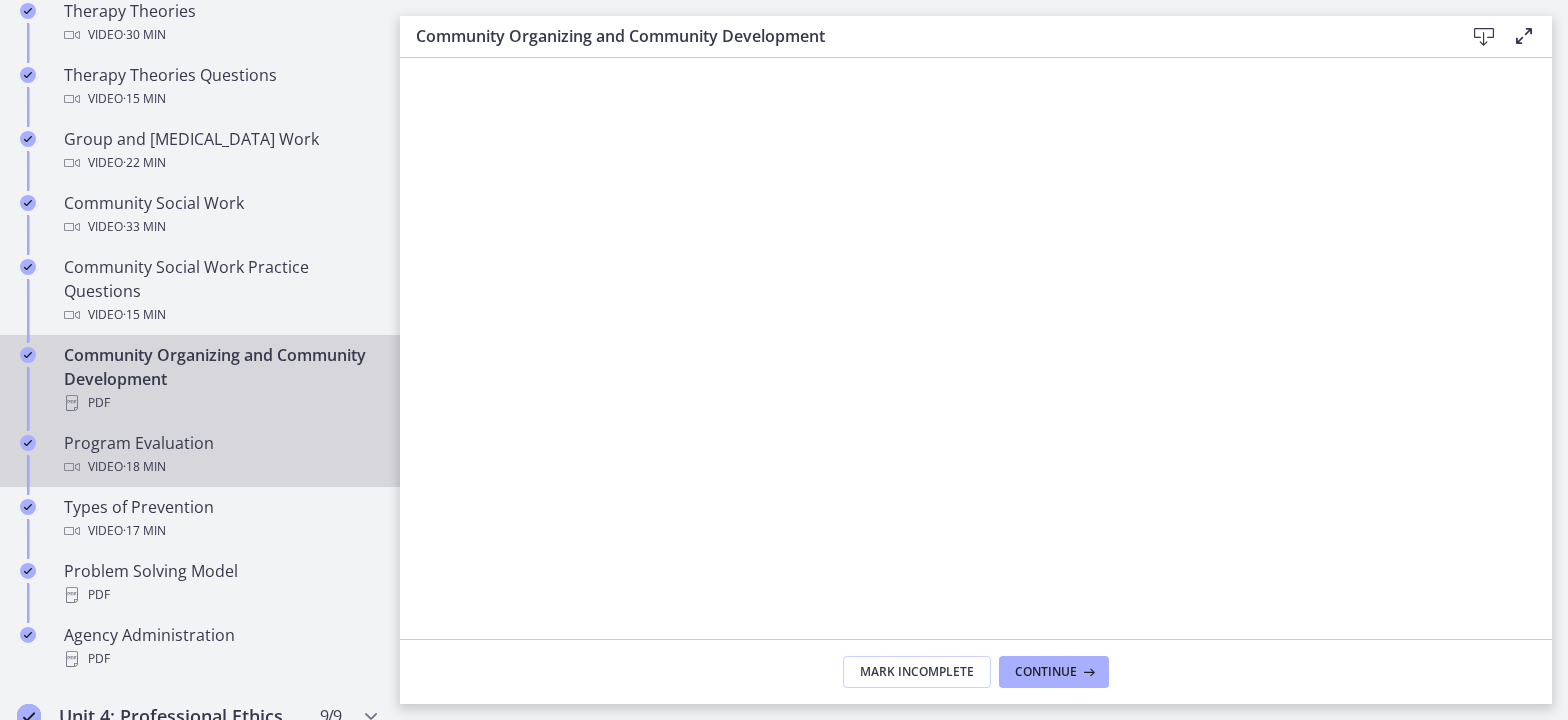 scroll, scrollTop: 990, scrollLeft: 0, axis: vertical 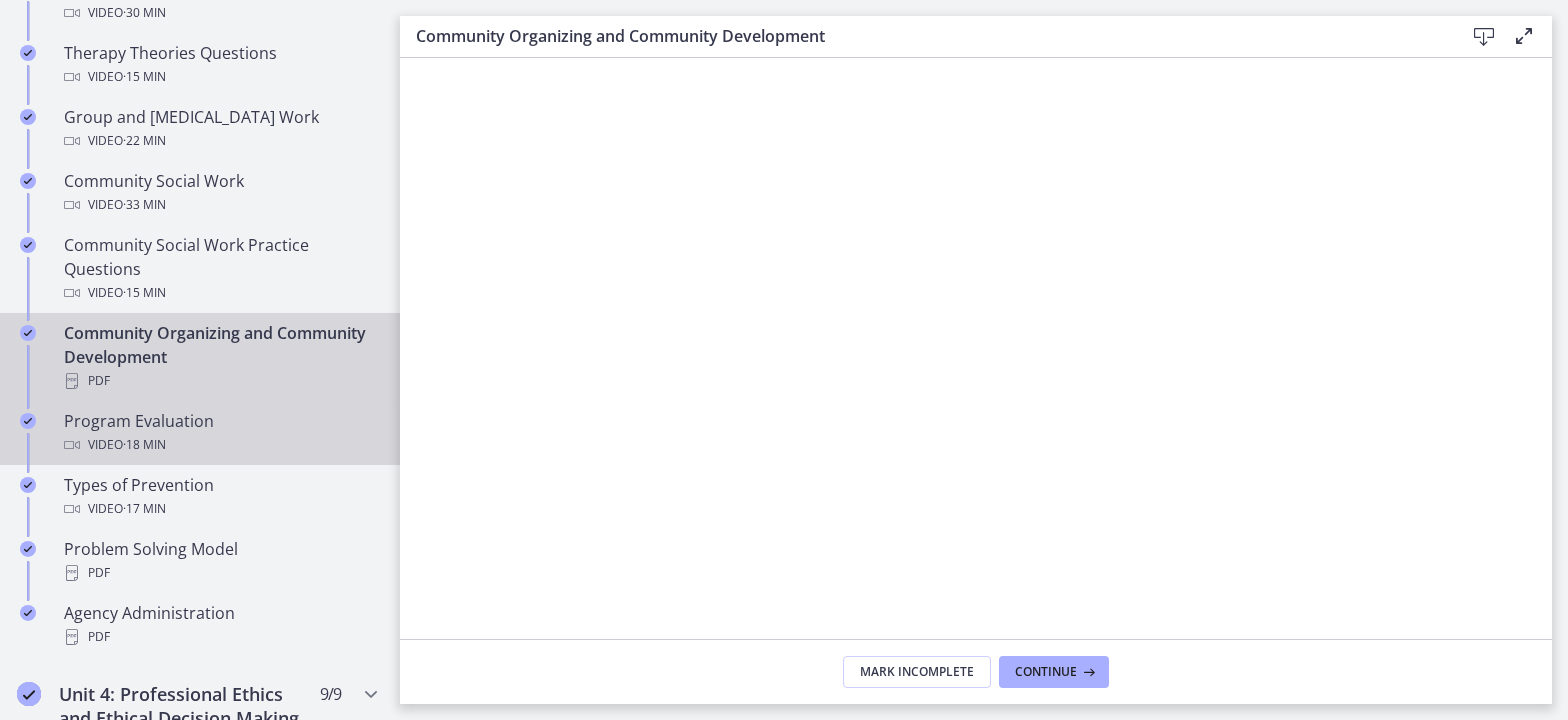 click on "Video
·  18 min" at bounding box center [220, 445] 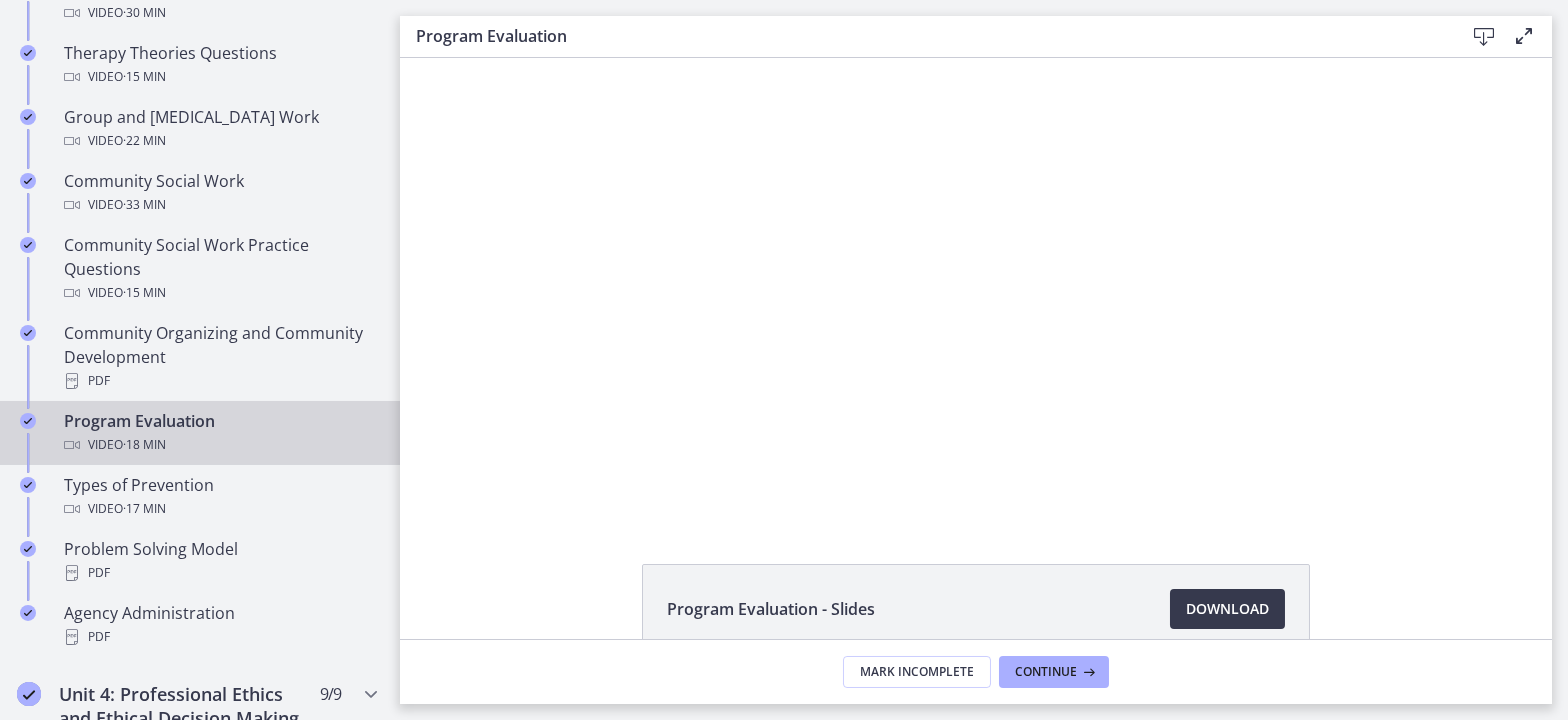scroll, scrollTop: 0, scrollLeft: 0, axis: both 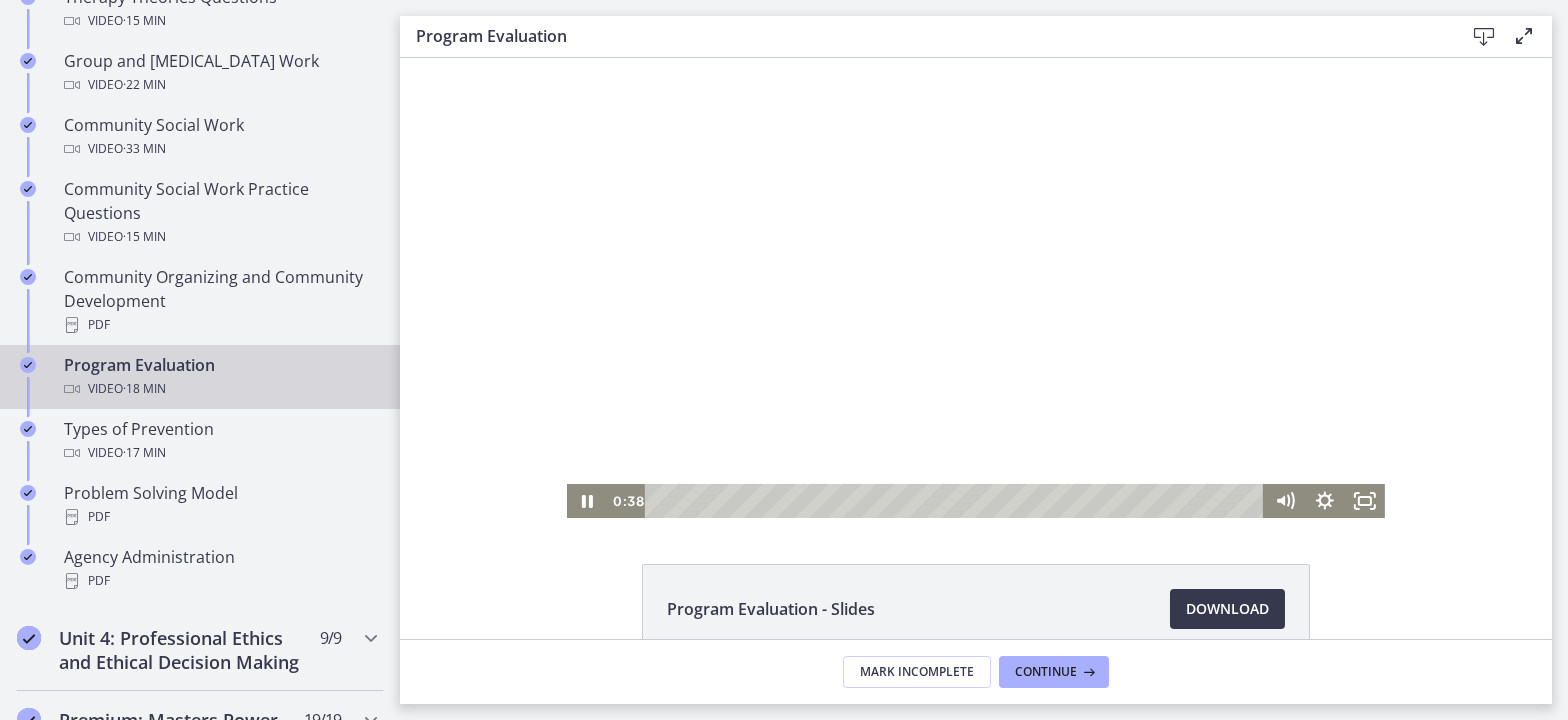 click at bounding box center (975, 288) 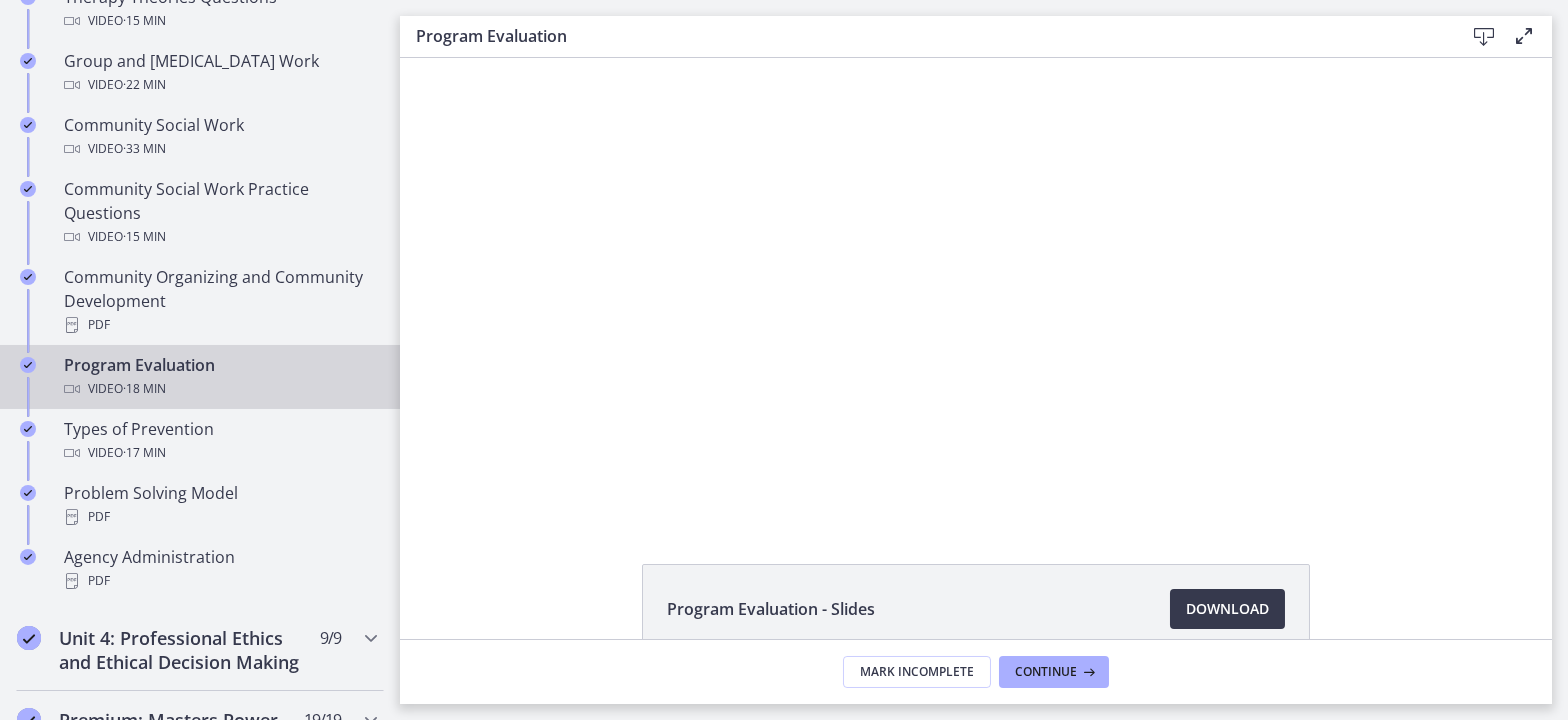 click at bounding box center [975, 288] 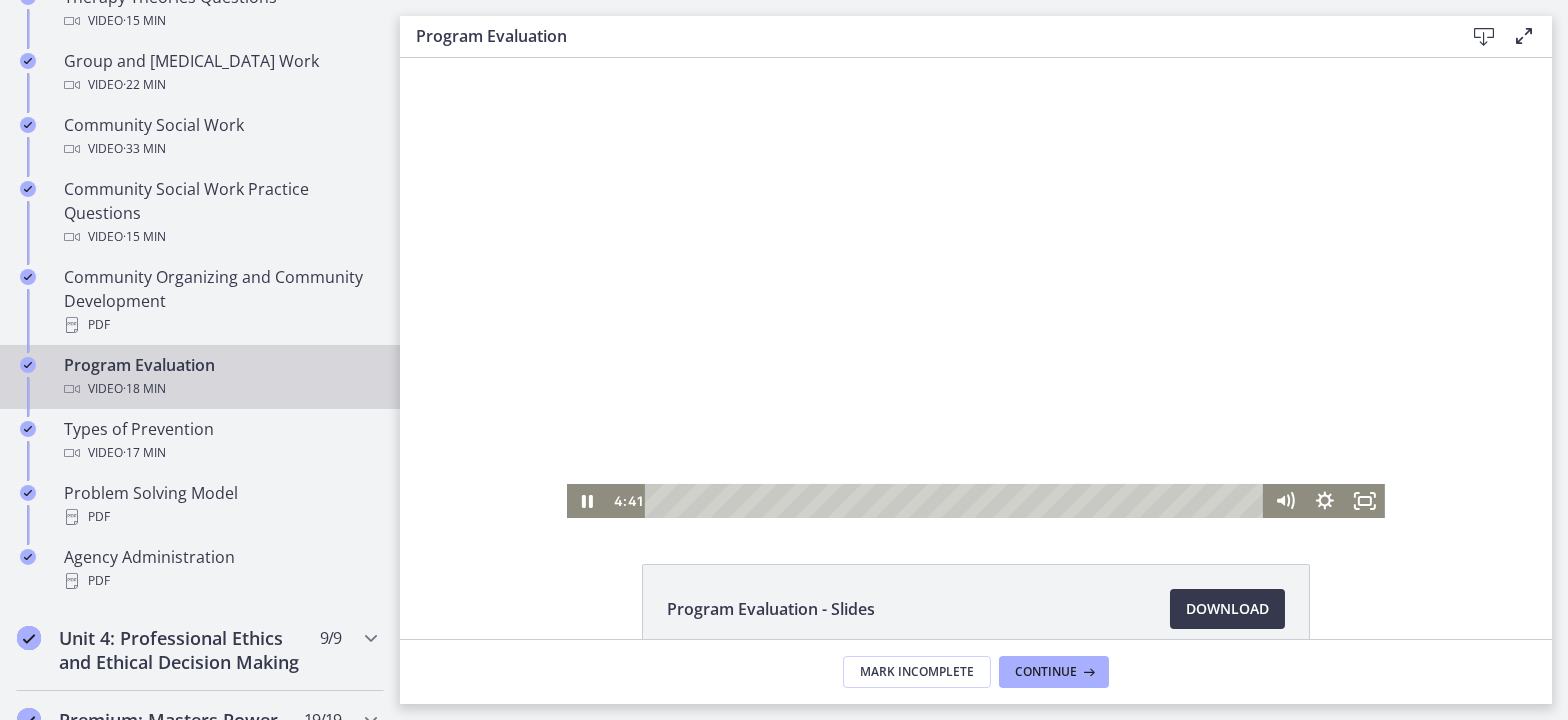 click at bounding box center (975, 288) 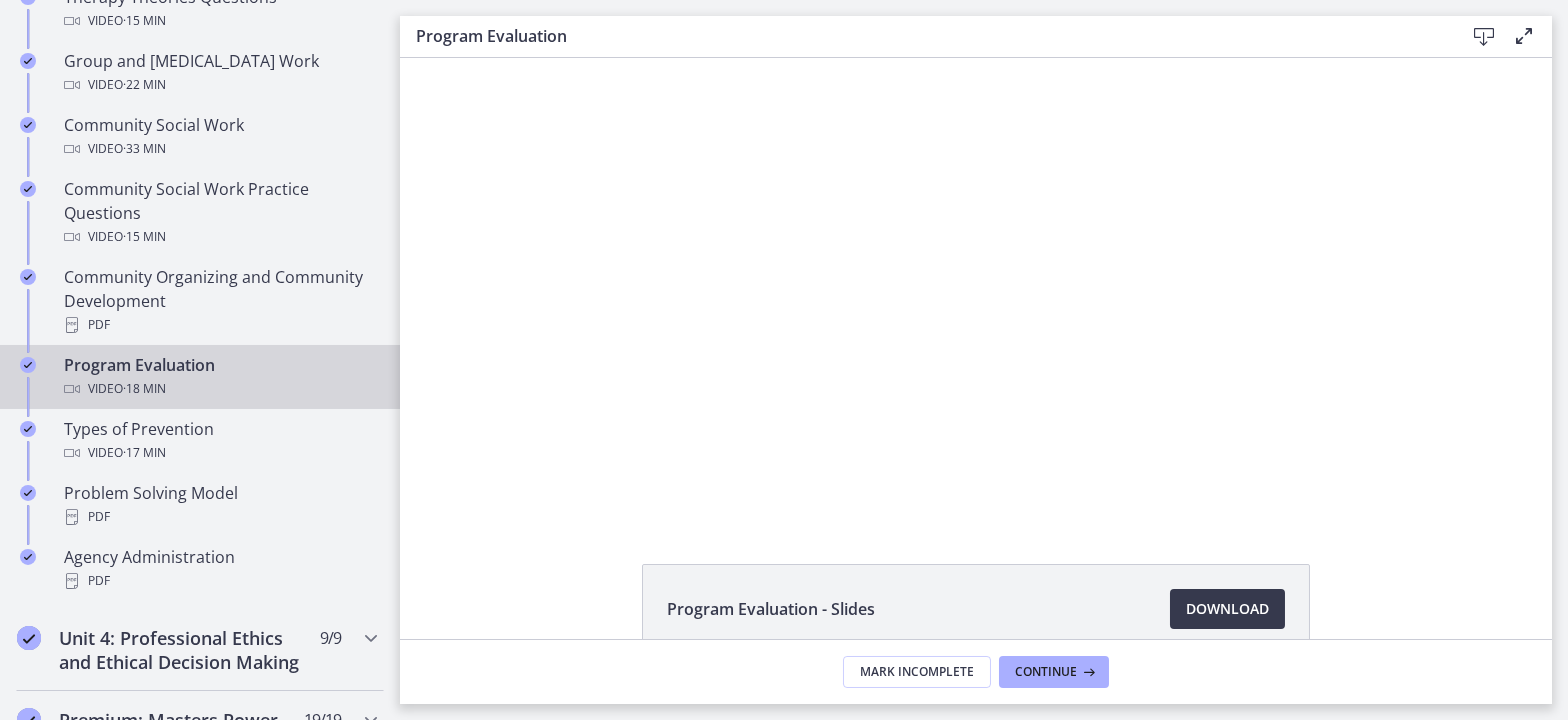 click at bounding box center (975, 288) 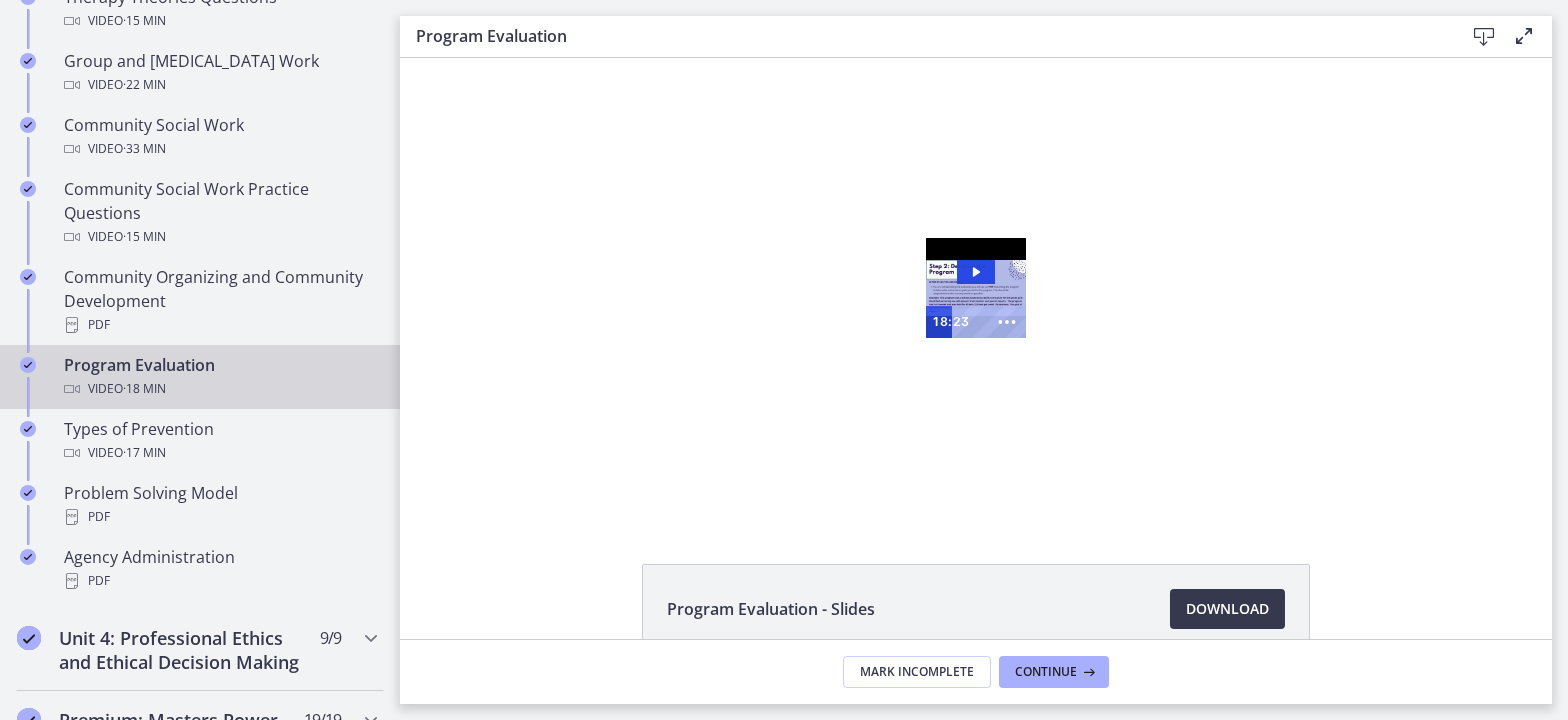 scroll, scrollTop: 0, scrollLeft: 0, axis: both 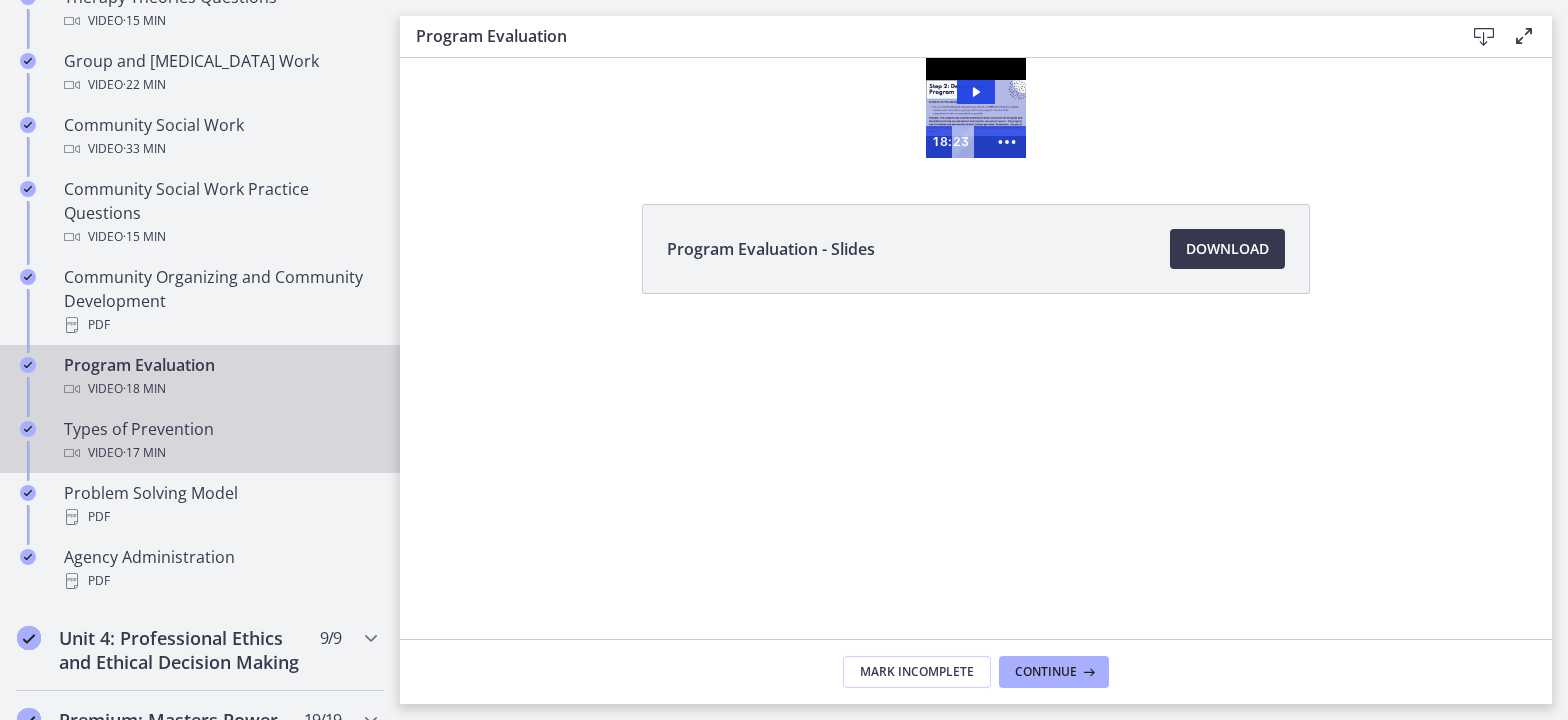 click on "·  17 min" at bounding box center [144, 453] 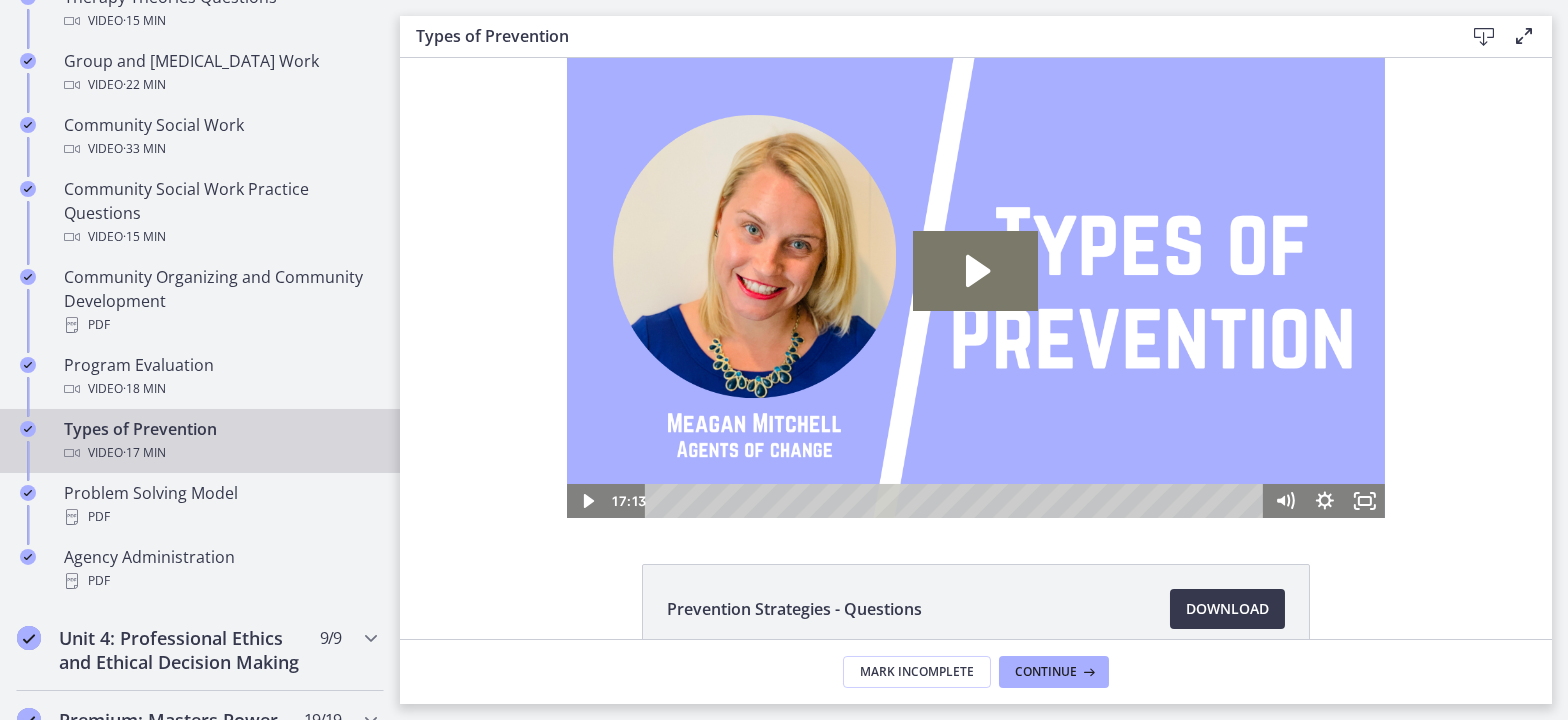 scroll, scrollTop: 0, scrollLeft: 0, axis: both 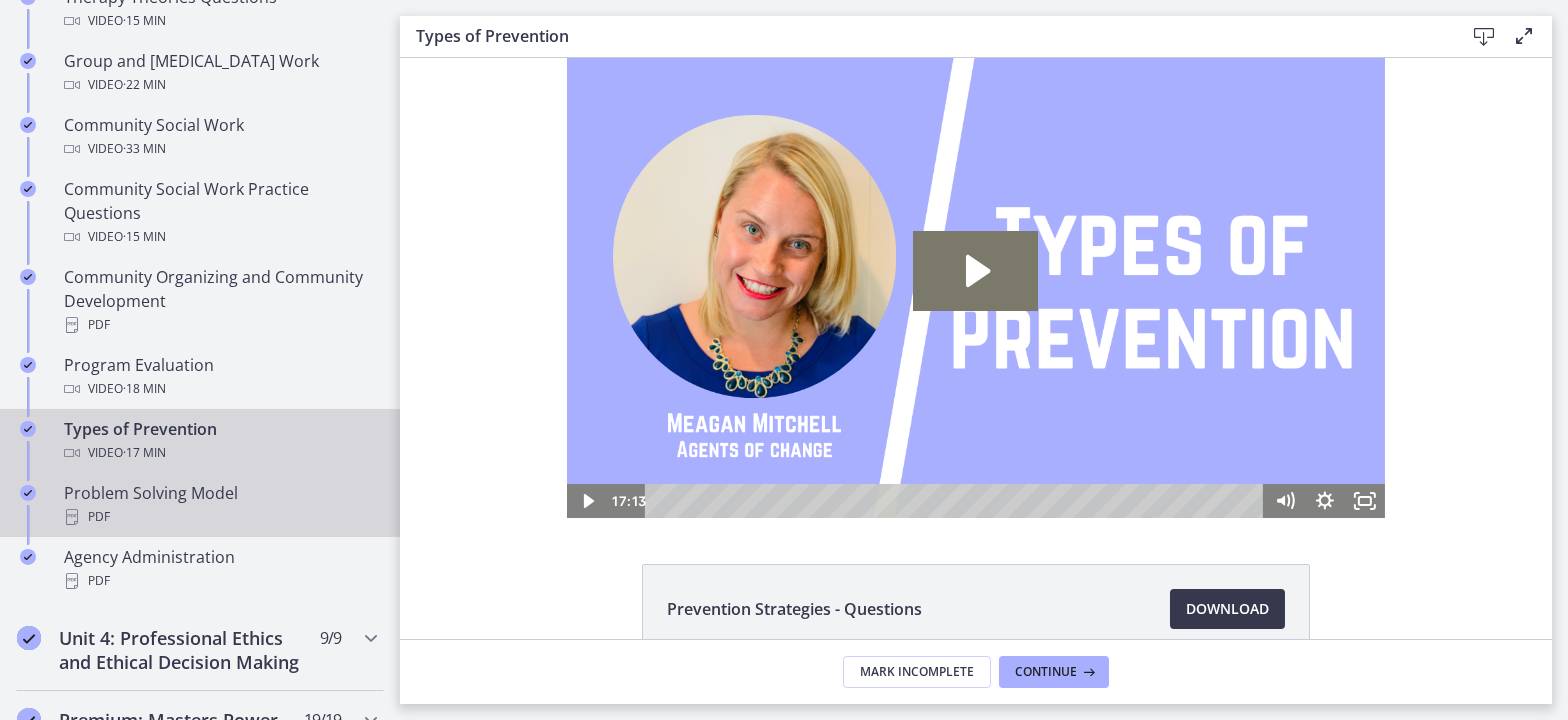 click on "PDF" at bounding box center [220, 517] 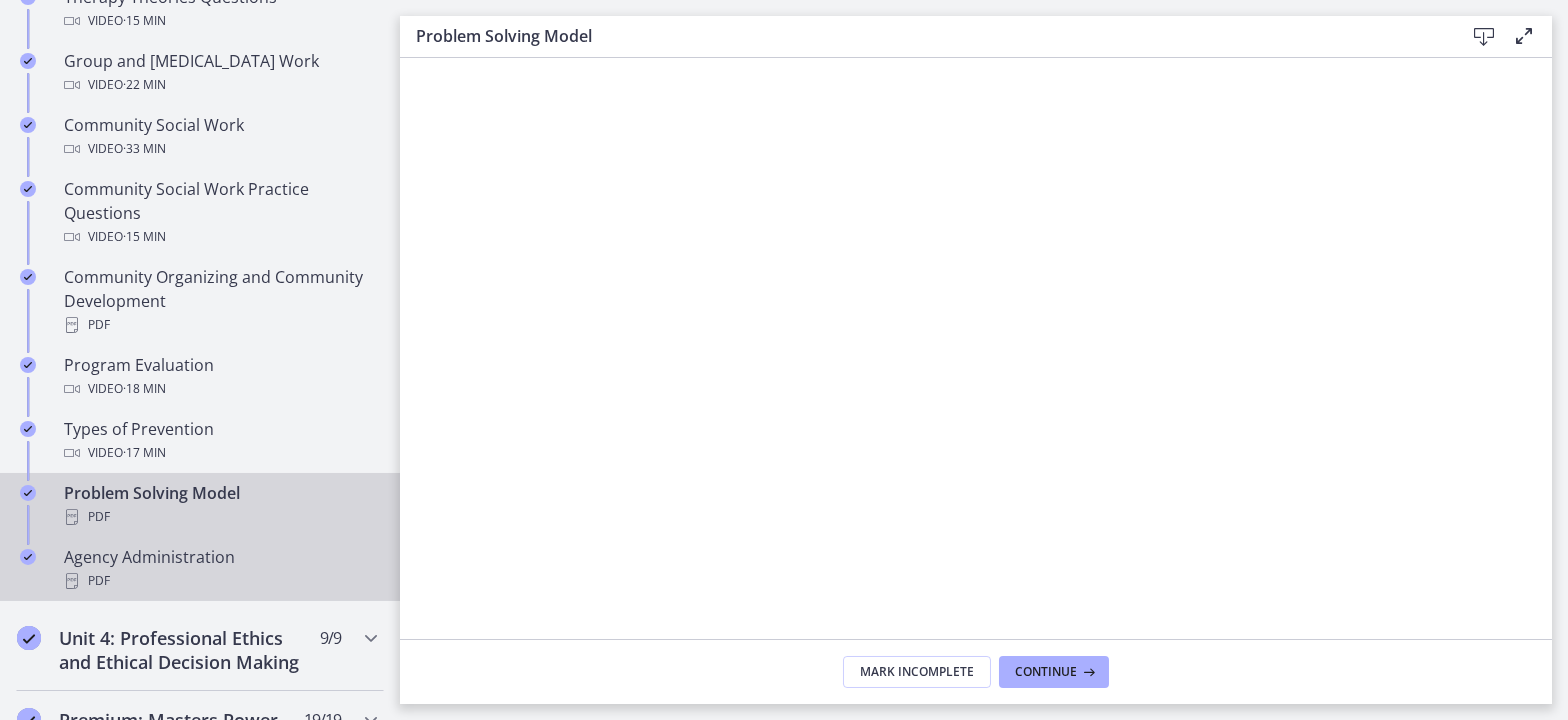 click on "Agency Administration
PDF" at bounding box center (220, 569) 